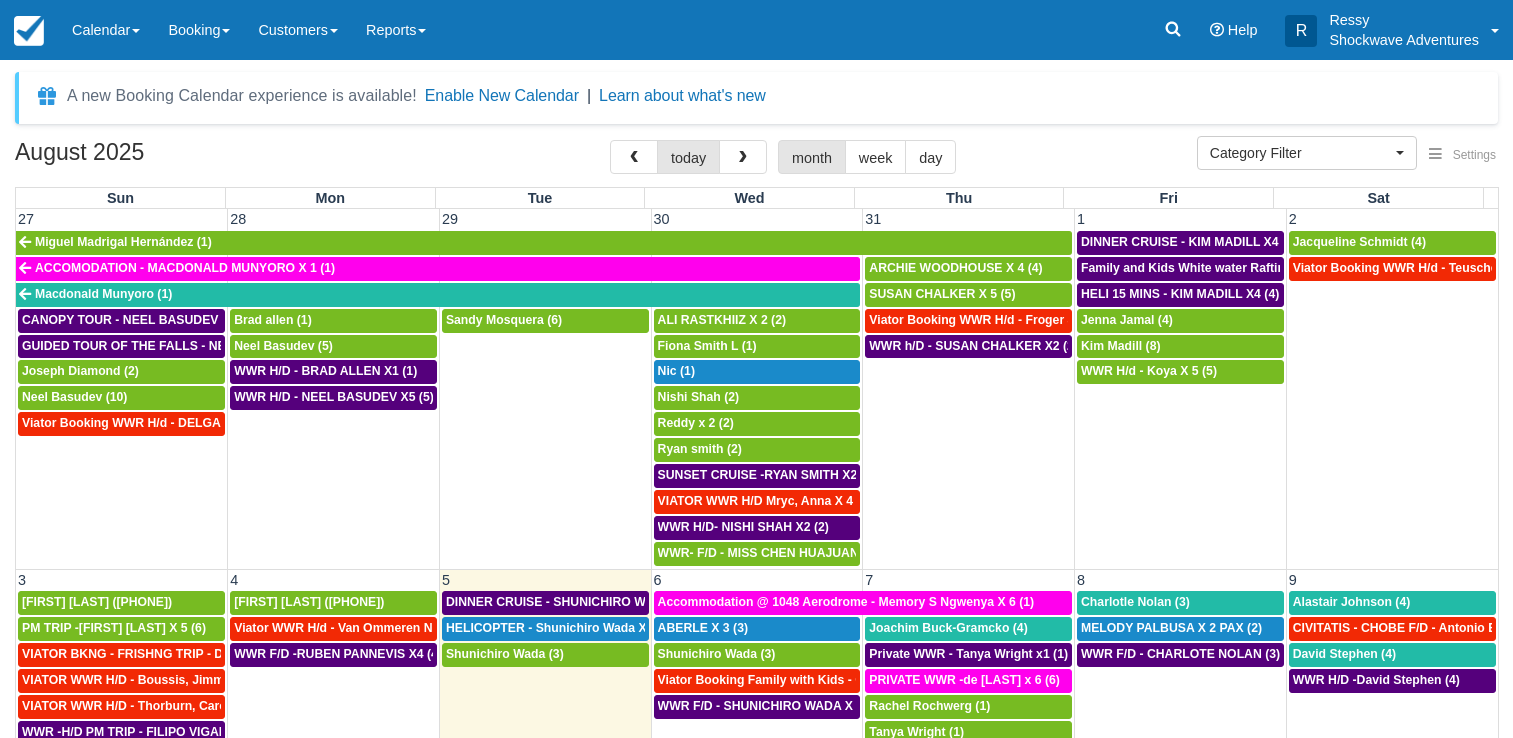 select 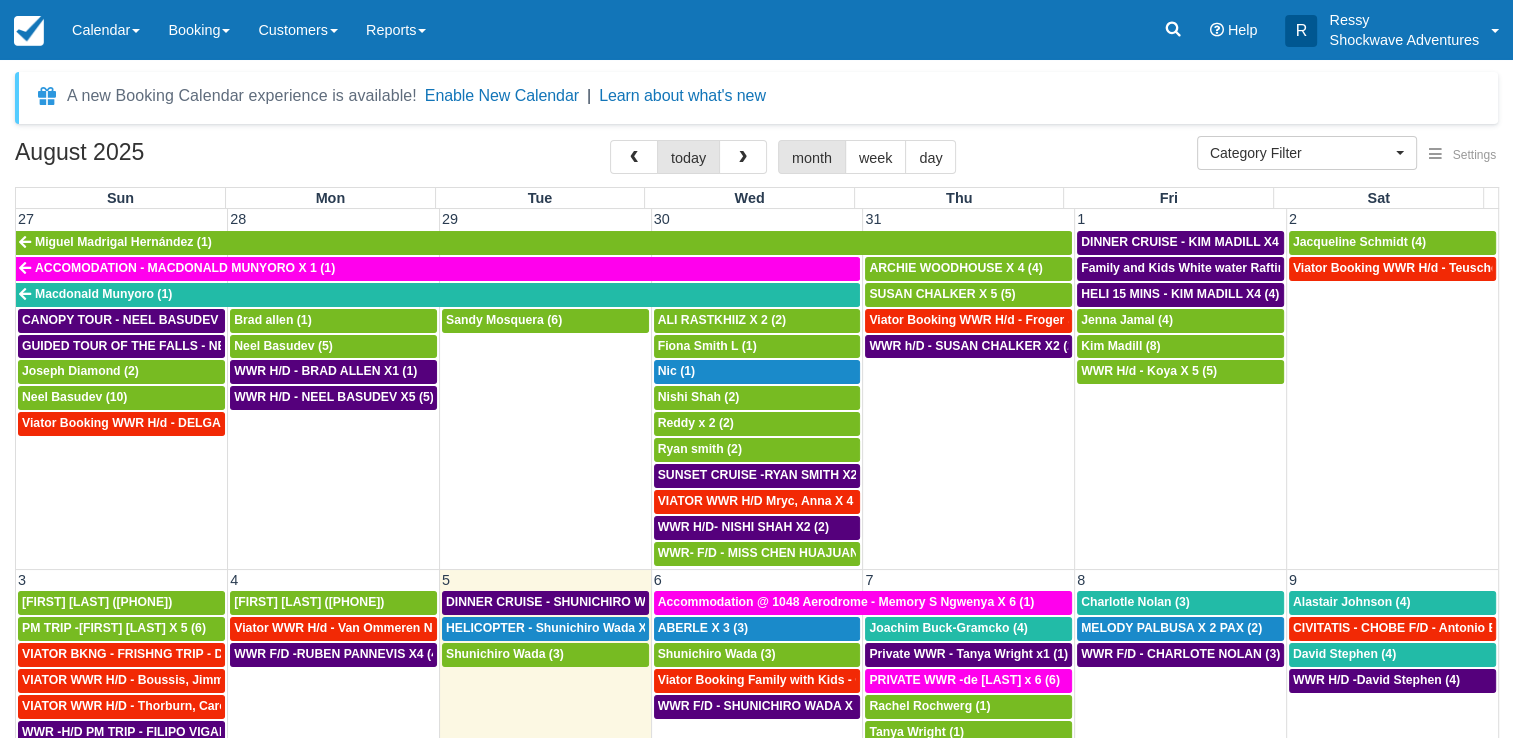 scroll, scrollTop: 300, scrollLeft: 0, axis: vertical 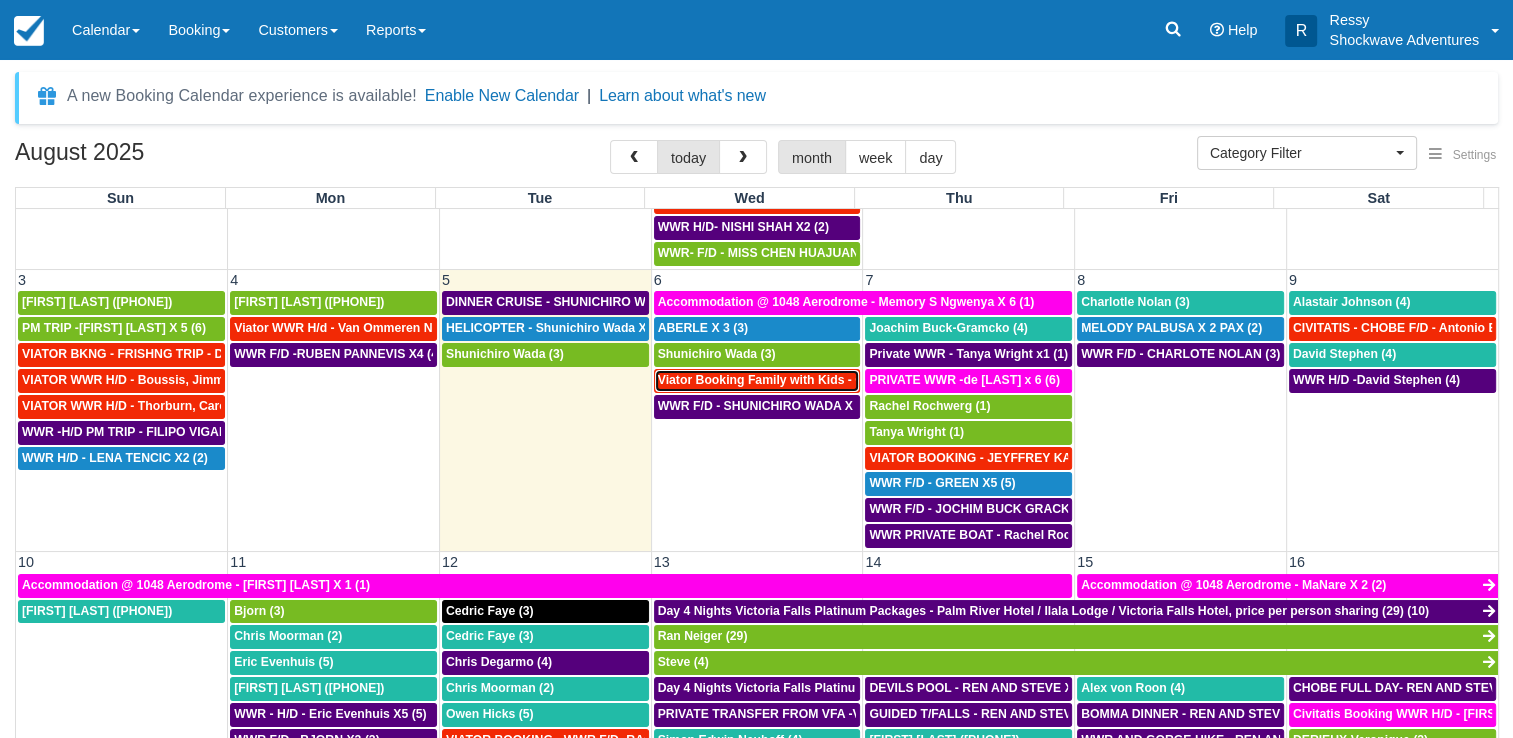 click on "Viator Booking Family with Kids - Gladman Ian X 4 (4)" at bounding box center [813, 380] 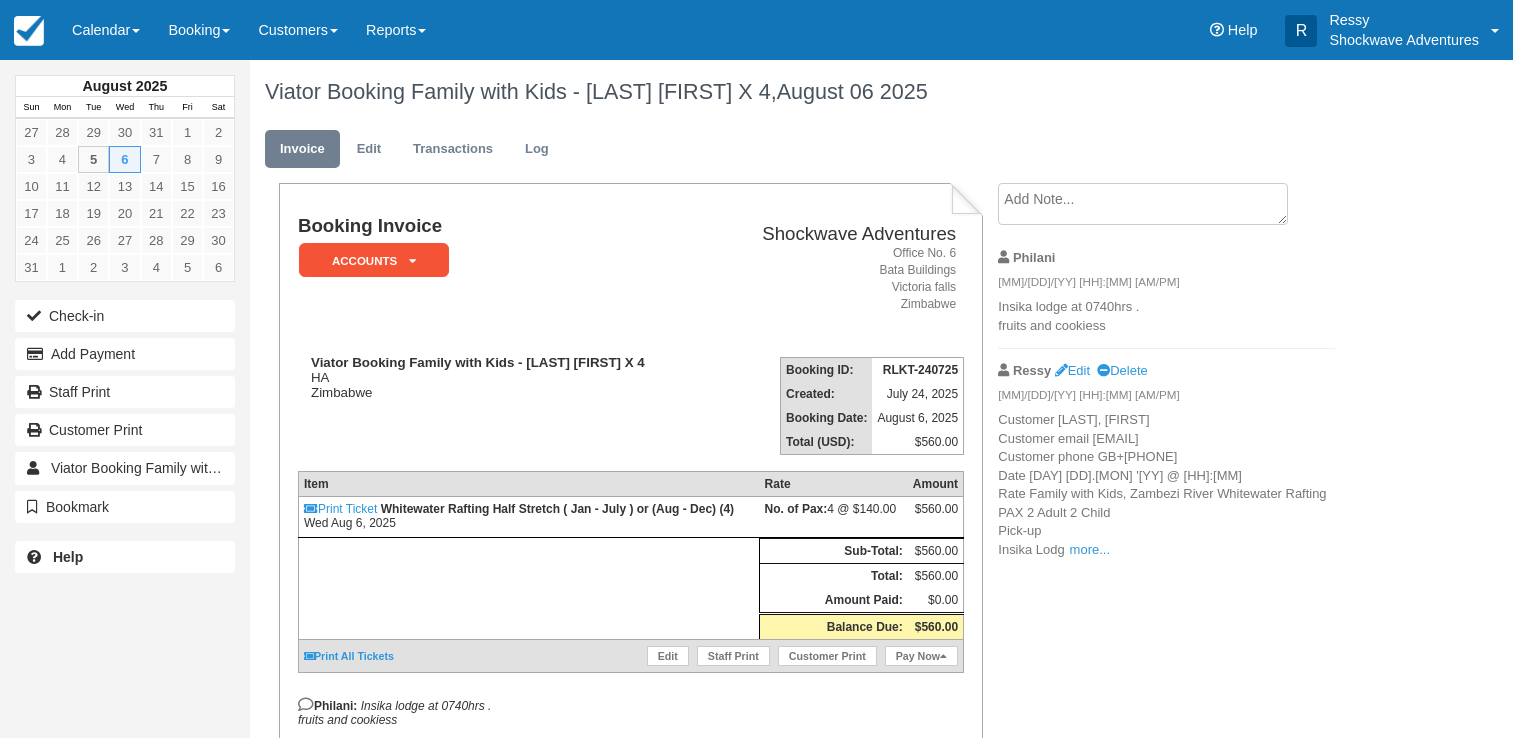 scroll, scrollTop: 0, scrollLeft: 0, axis: both 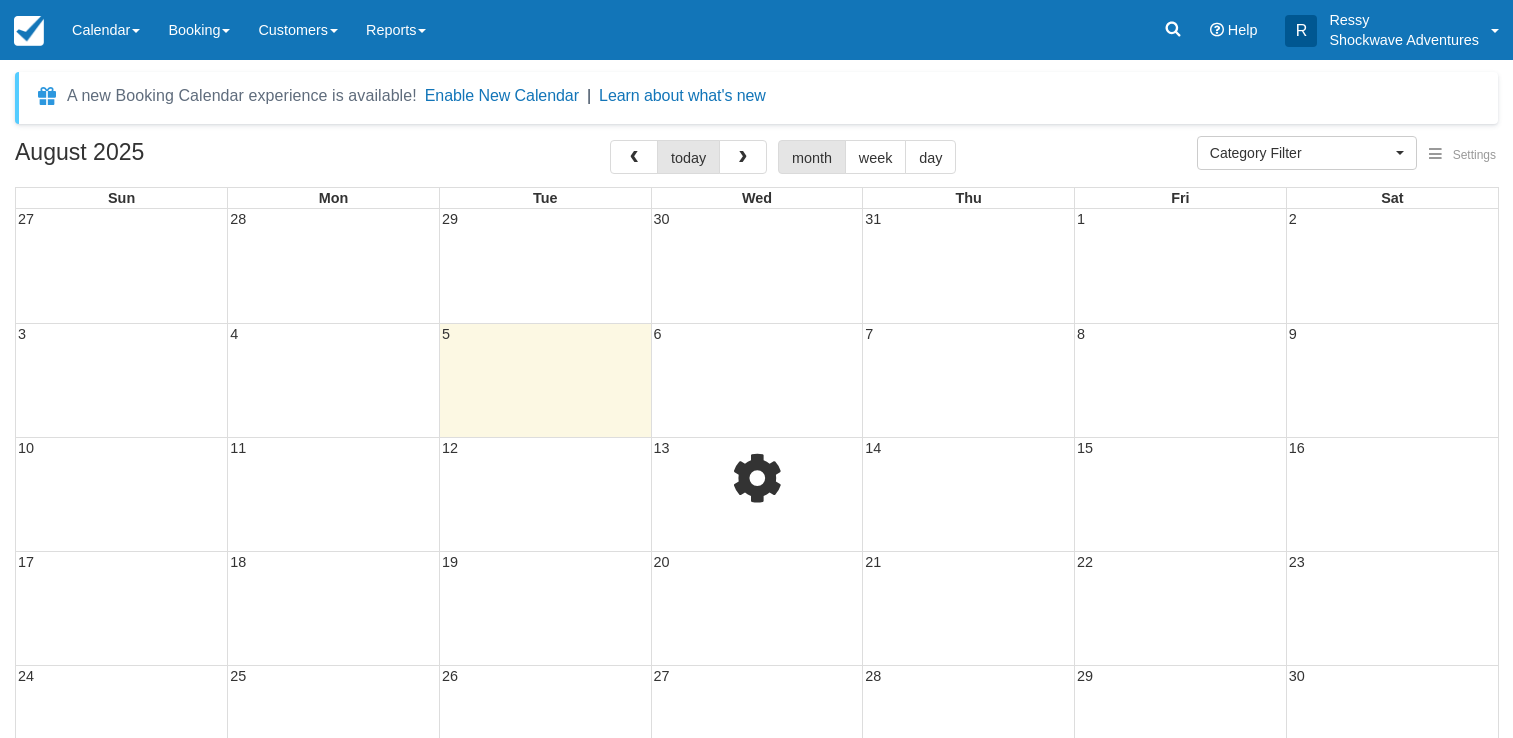 select 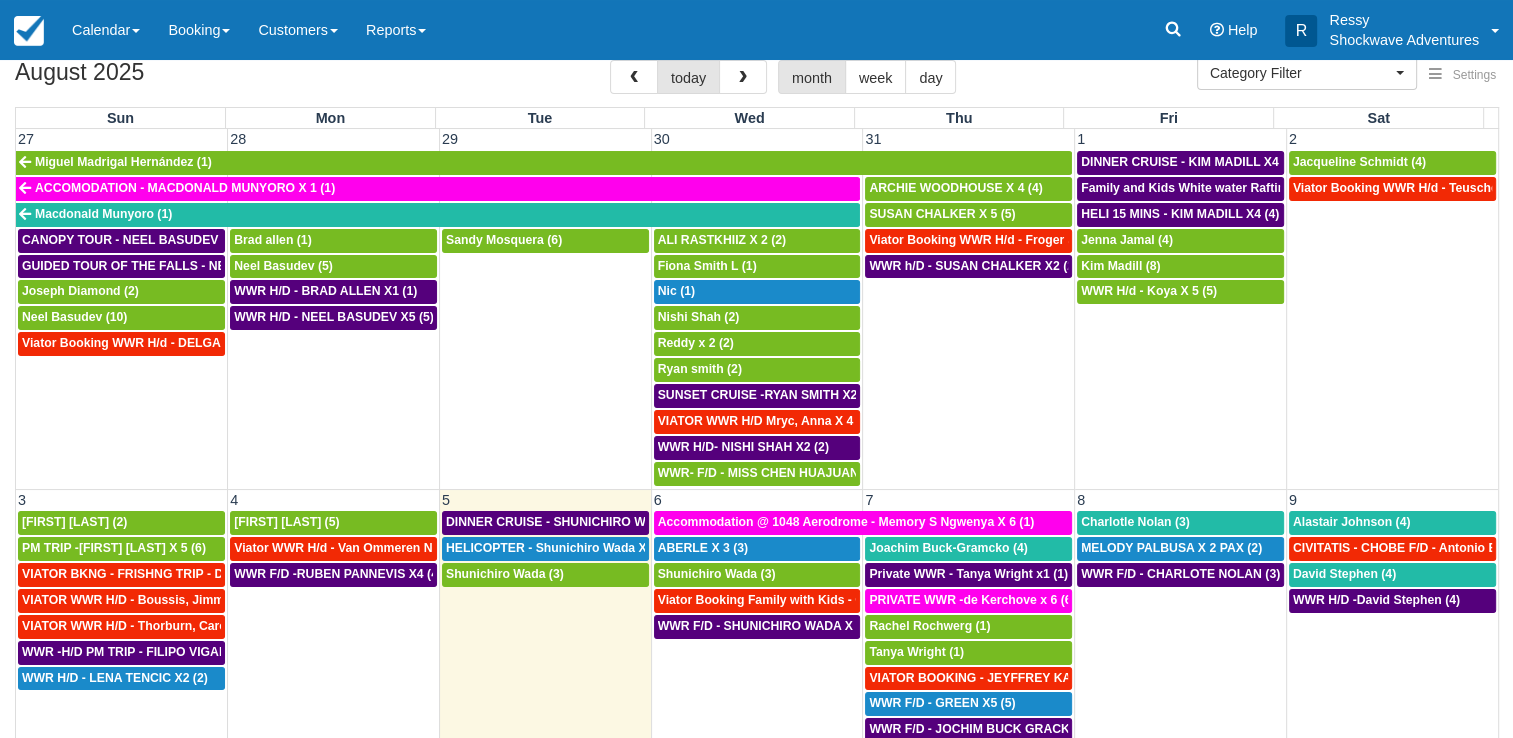scroll, scrollTop: 120, scrollLeft: 0, axis: vertical 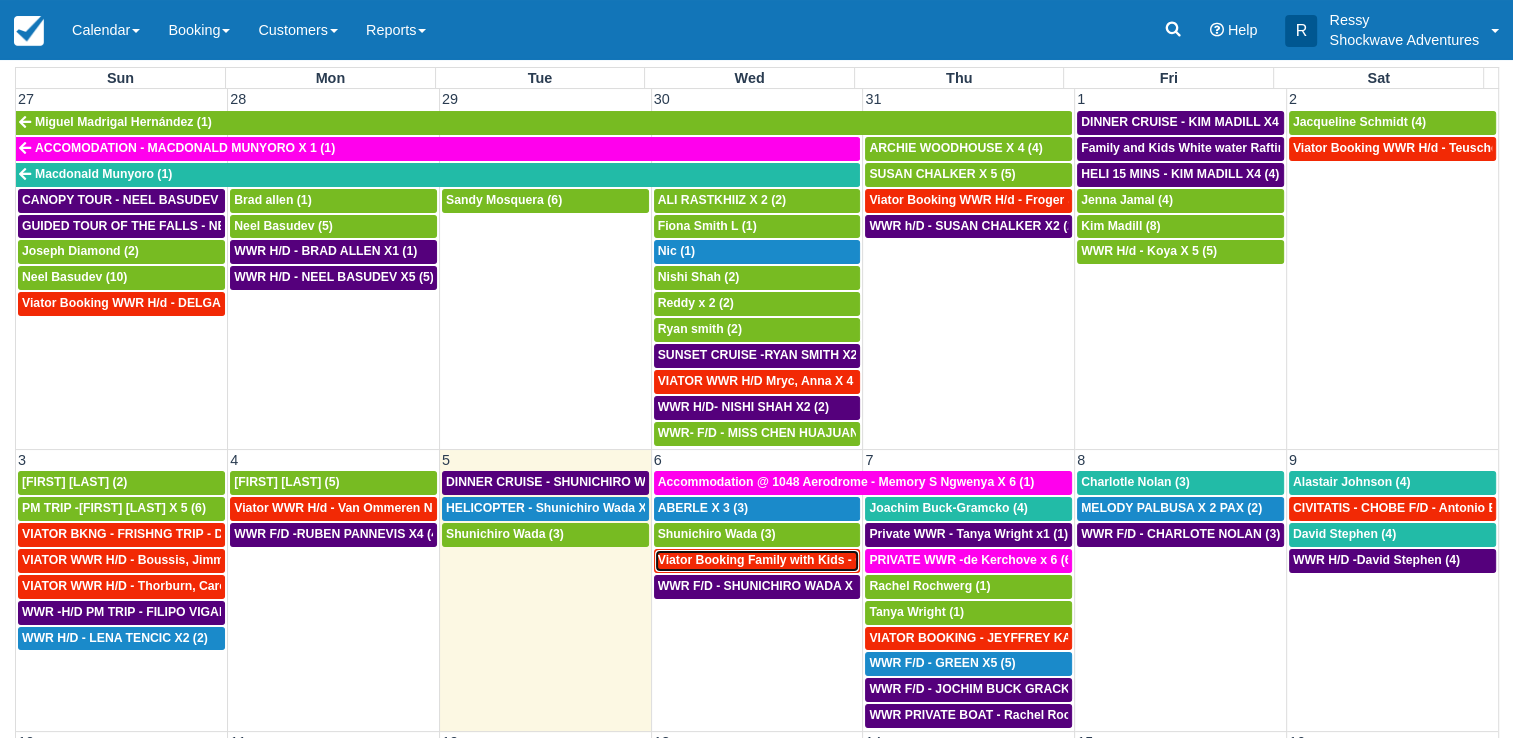 click on "Viator Booking Family with Kids - Gladman Ian X 4 (4)" at bounding box center [813, 560] 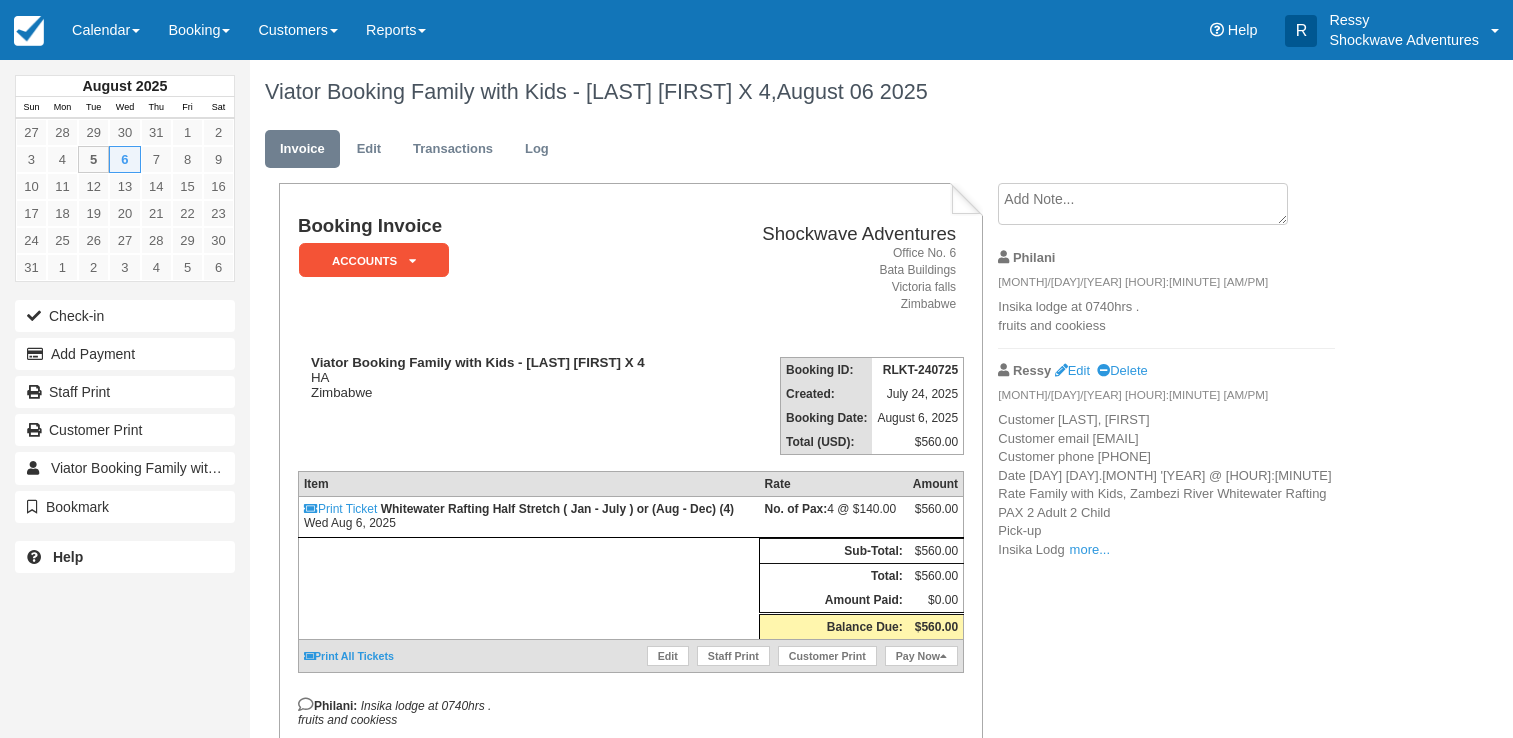 scroll, scrollTop: 0, scrollLeft: 0, axis: both 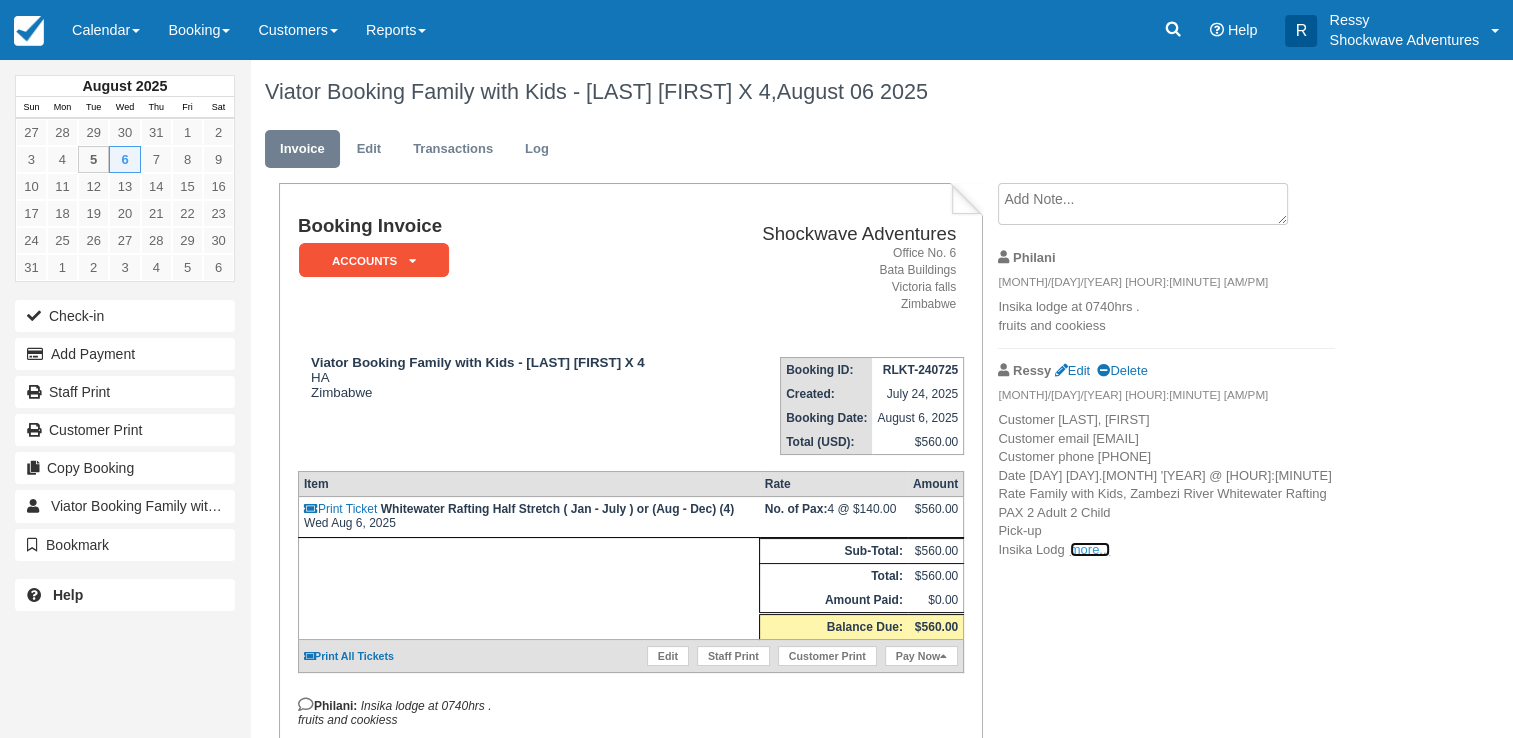 click on "more..." at bounding box center (1090, 549) 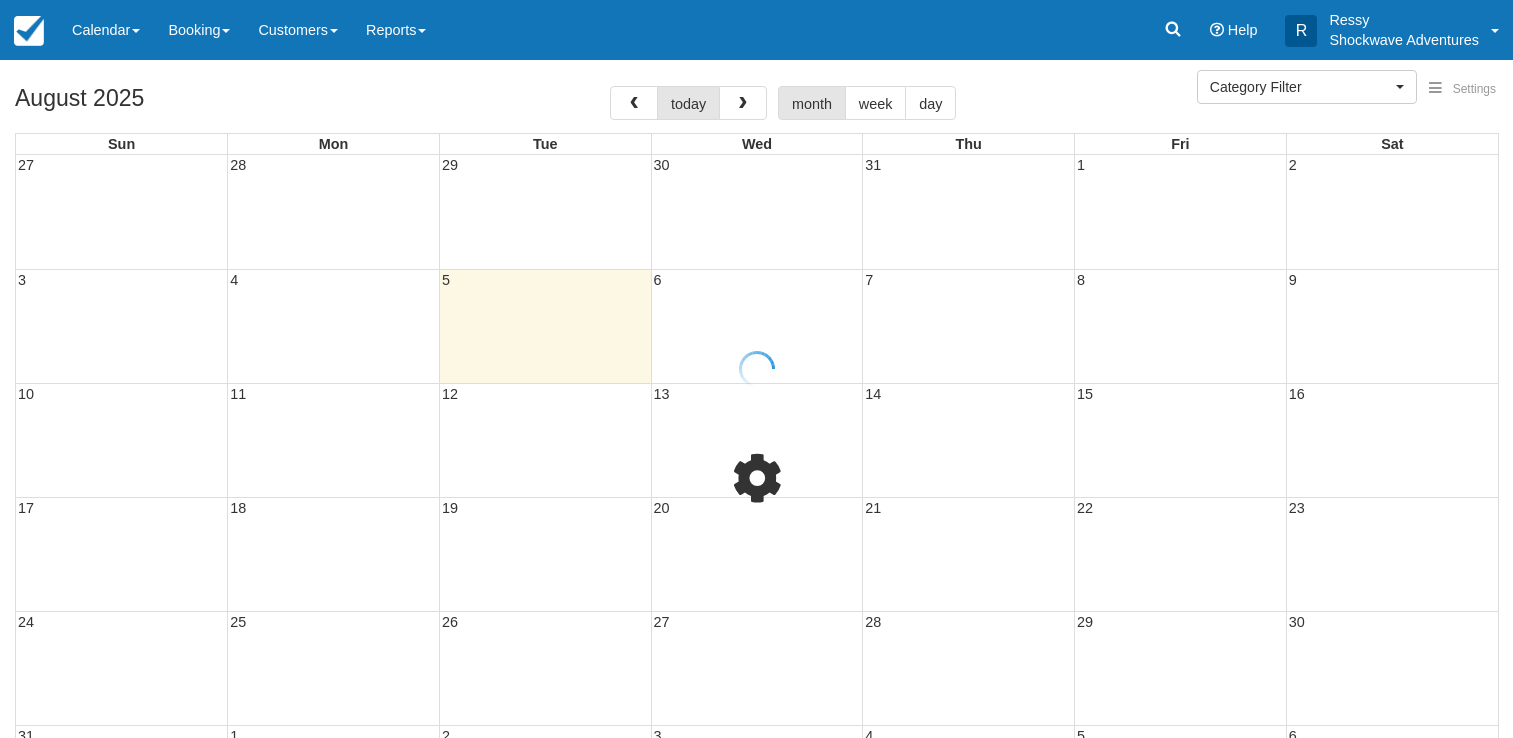 select 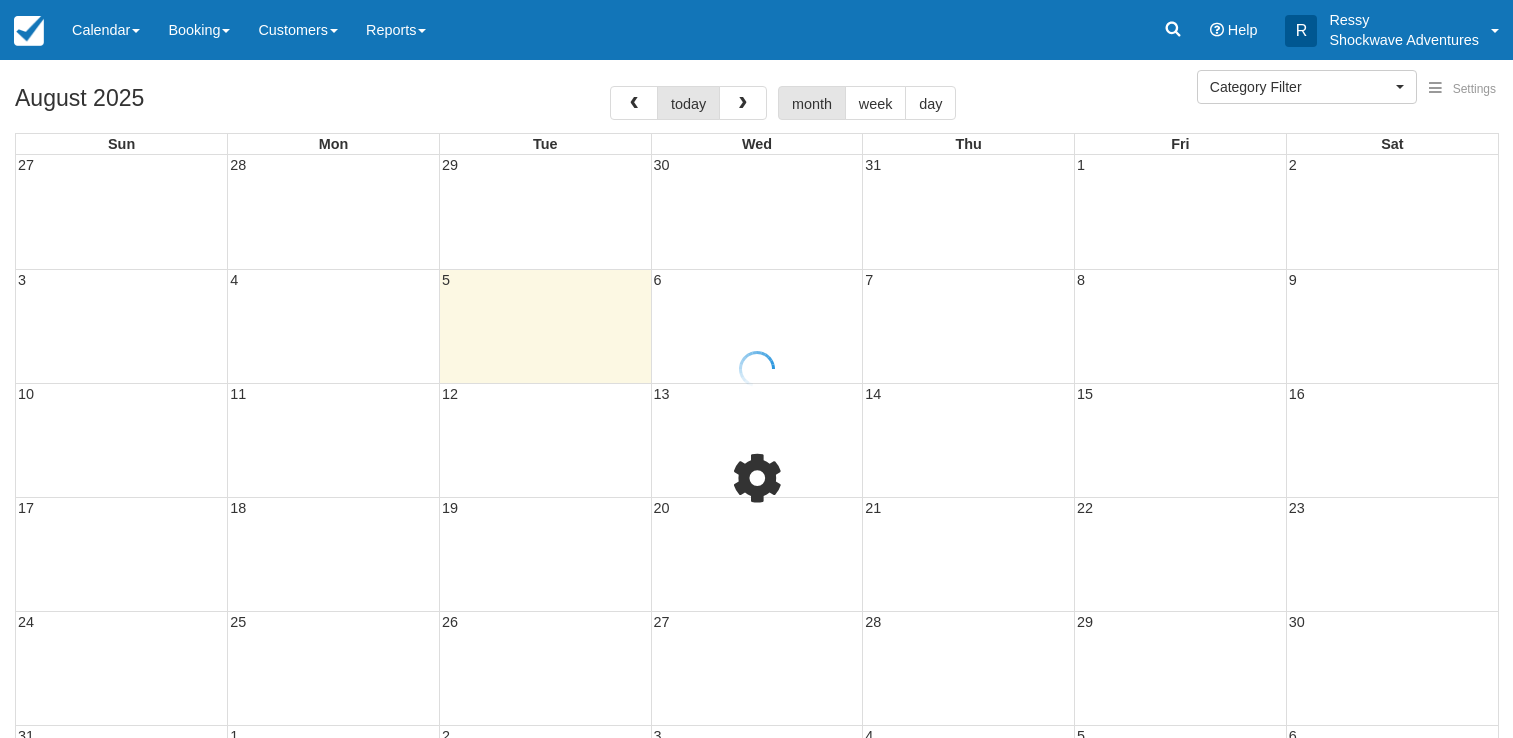 scroll, scrollTop: 0, scrollLeft: 0, axis: both 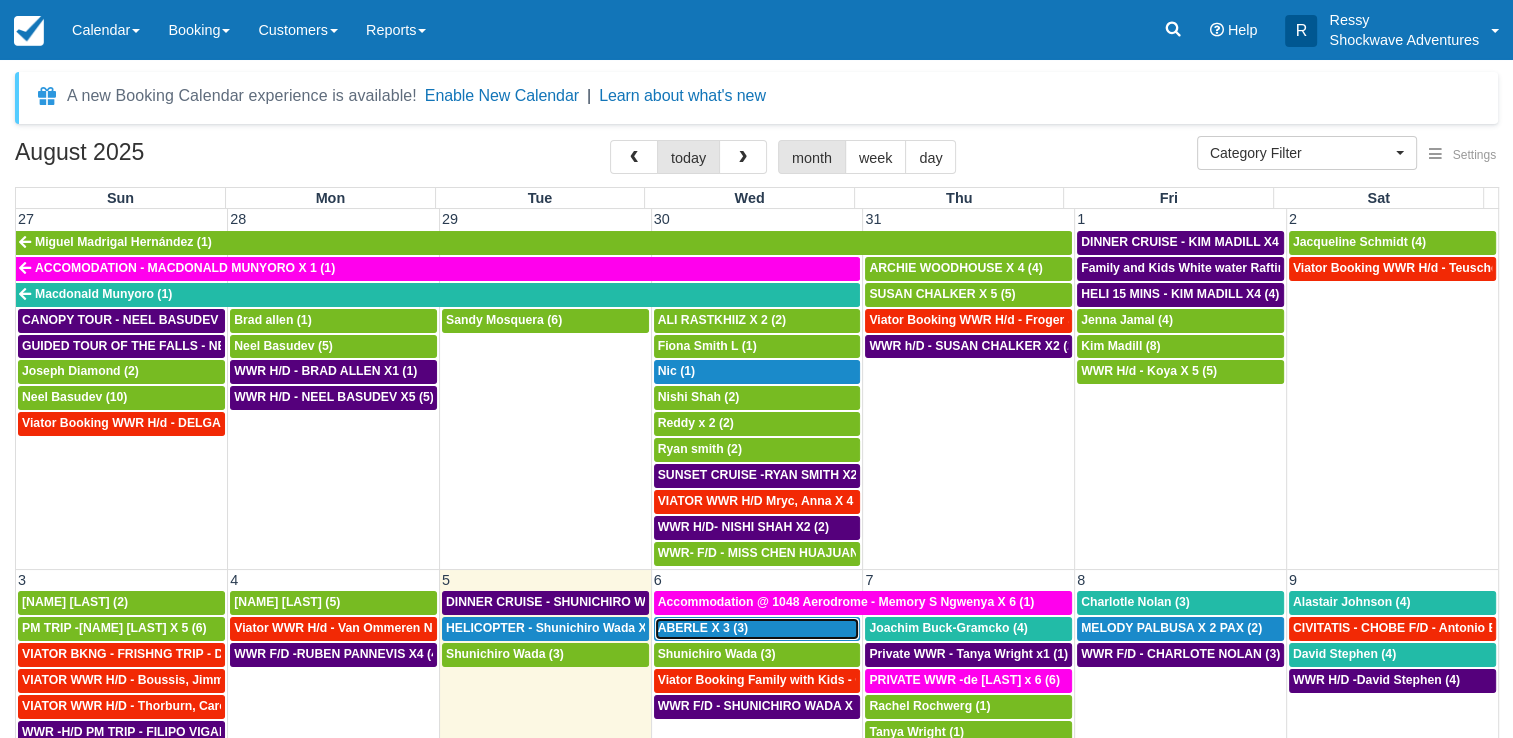 click on "ABERLE  X 3 (3)" at bounding box center [757, 629] 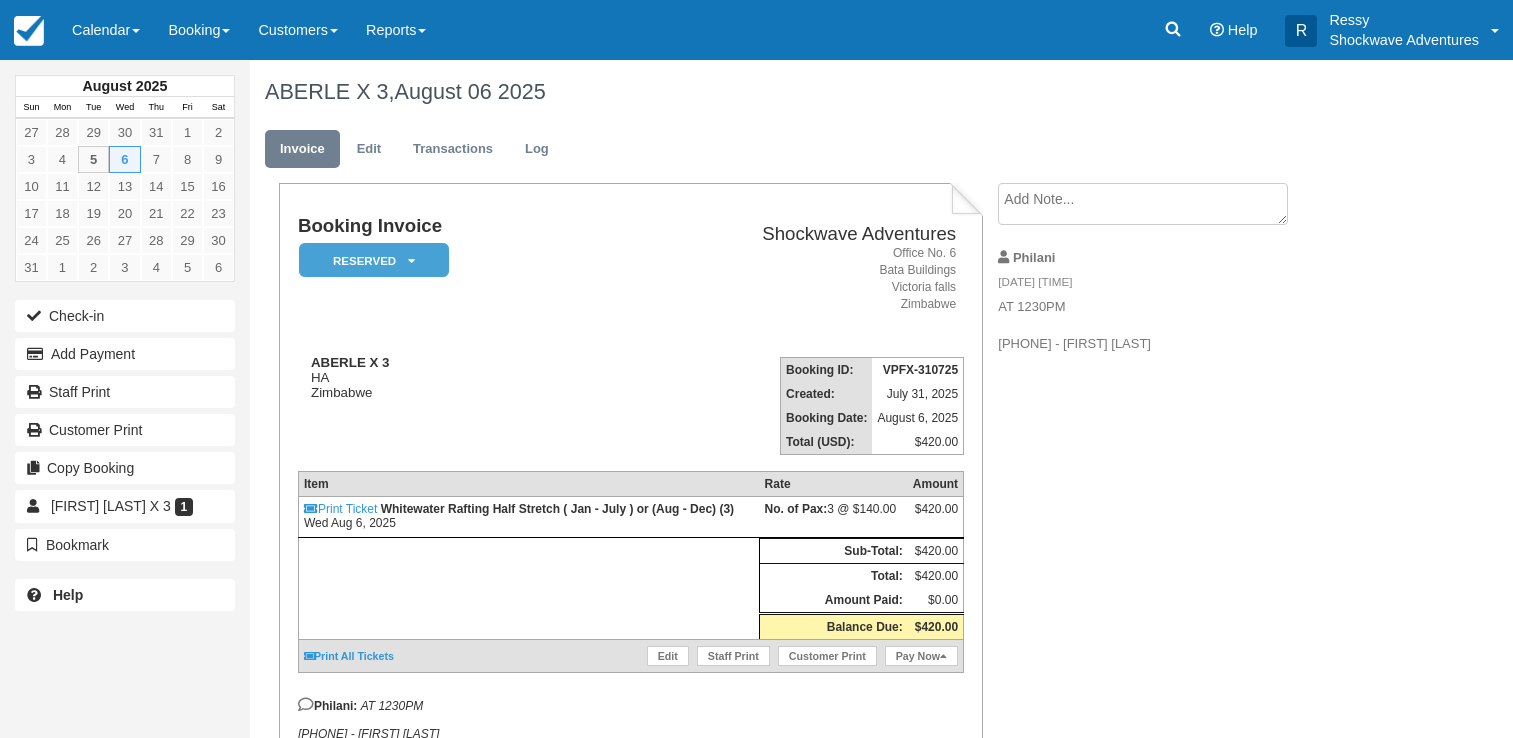 scroll, scrollTop: 0, scrollLeft: 0, axis: both 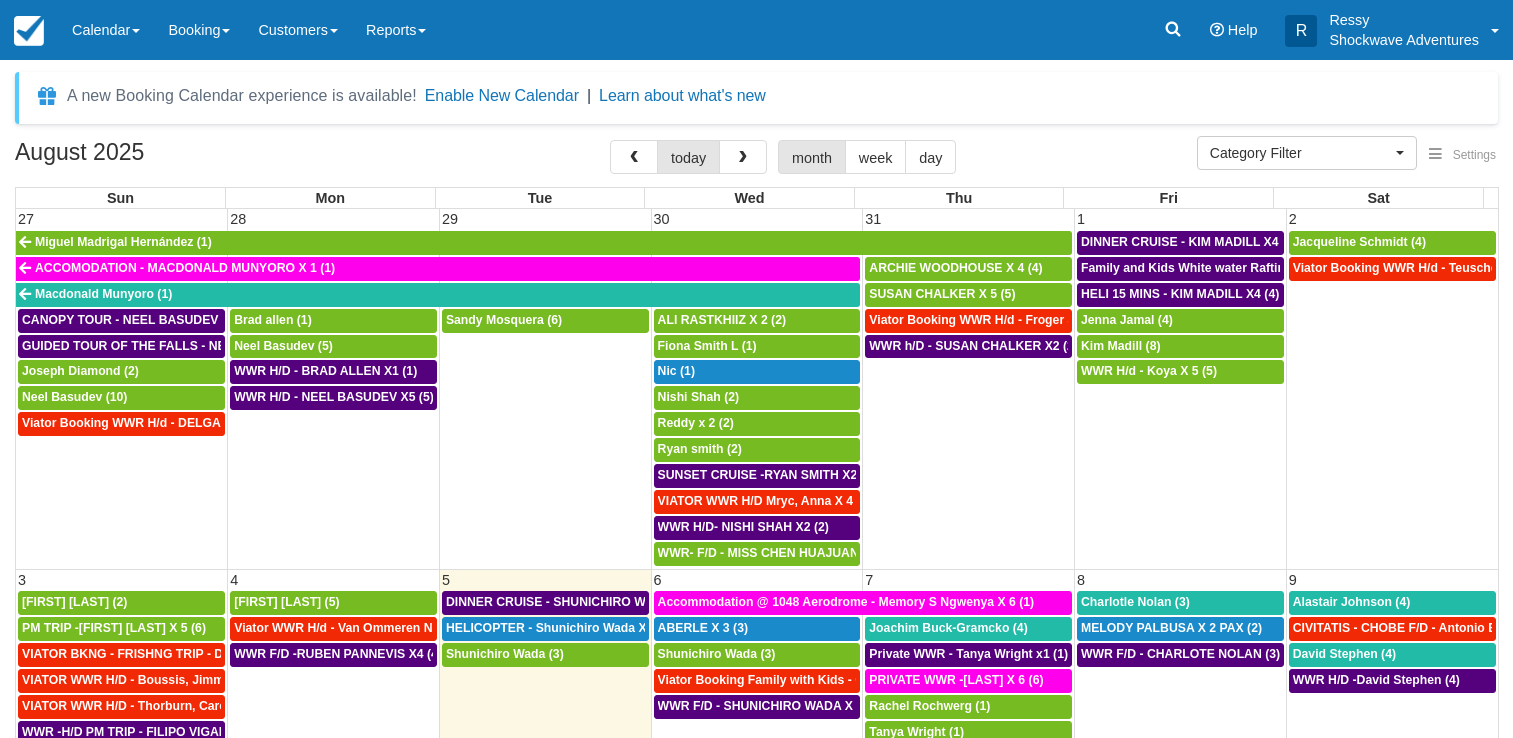 select 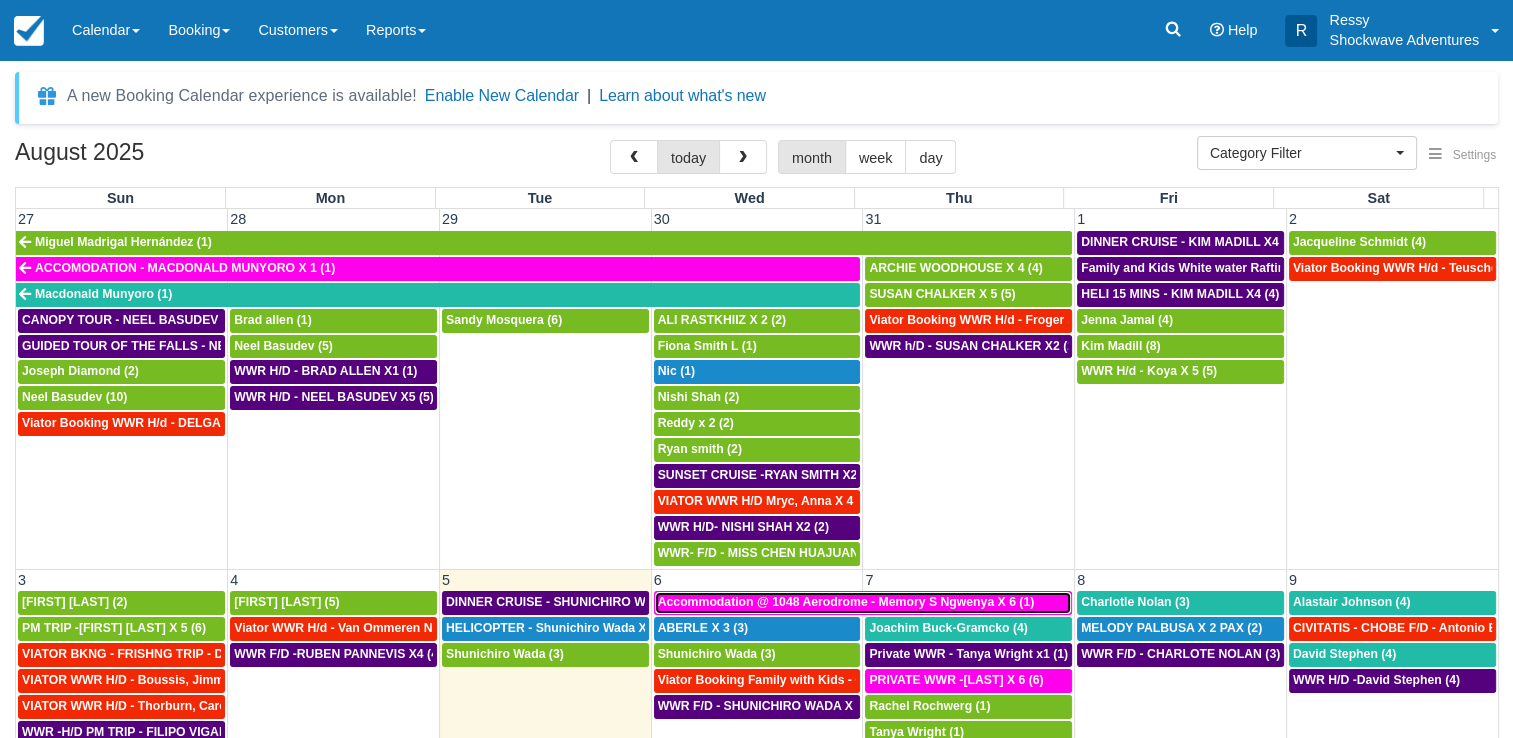click on "Accommodation @ 1048 Aerodrome - Memory S Ngwenya X 6 (1)" at bounding box center (846, 602) 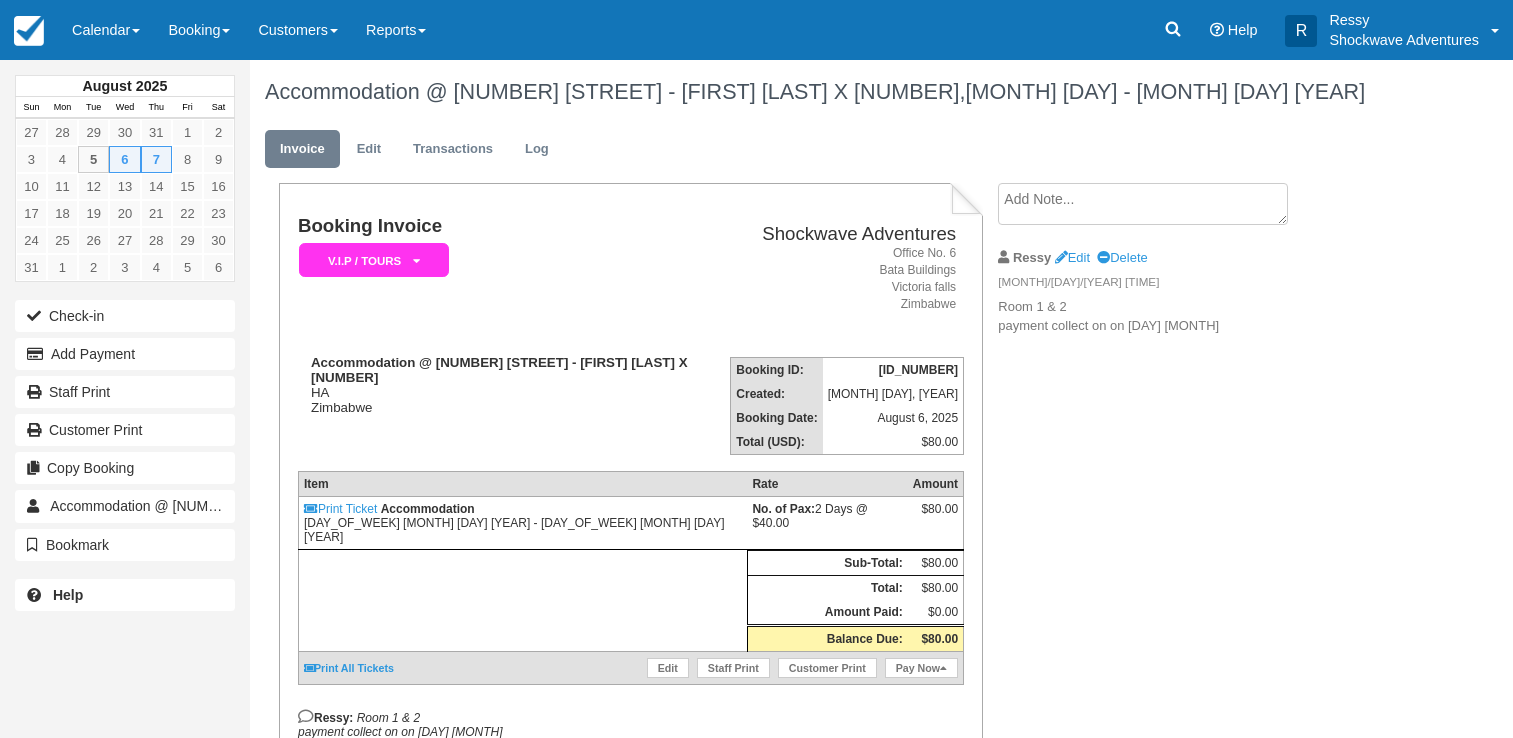 scroll, scrollTop: 0, scrollLeft: 0, axis: both 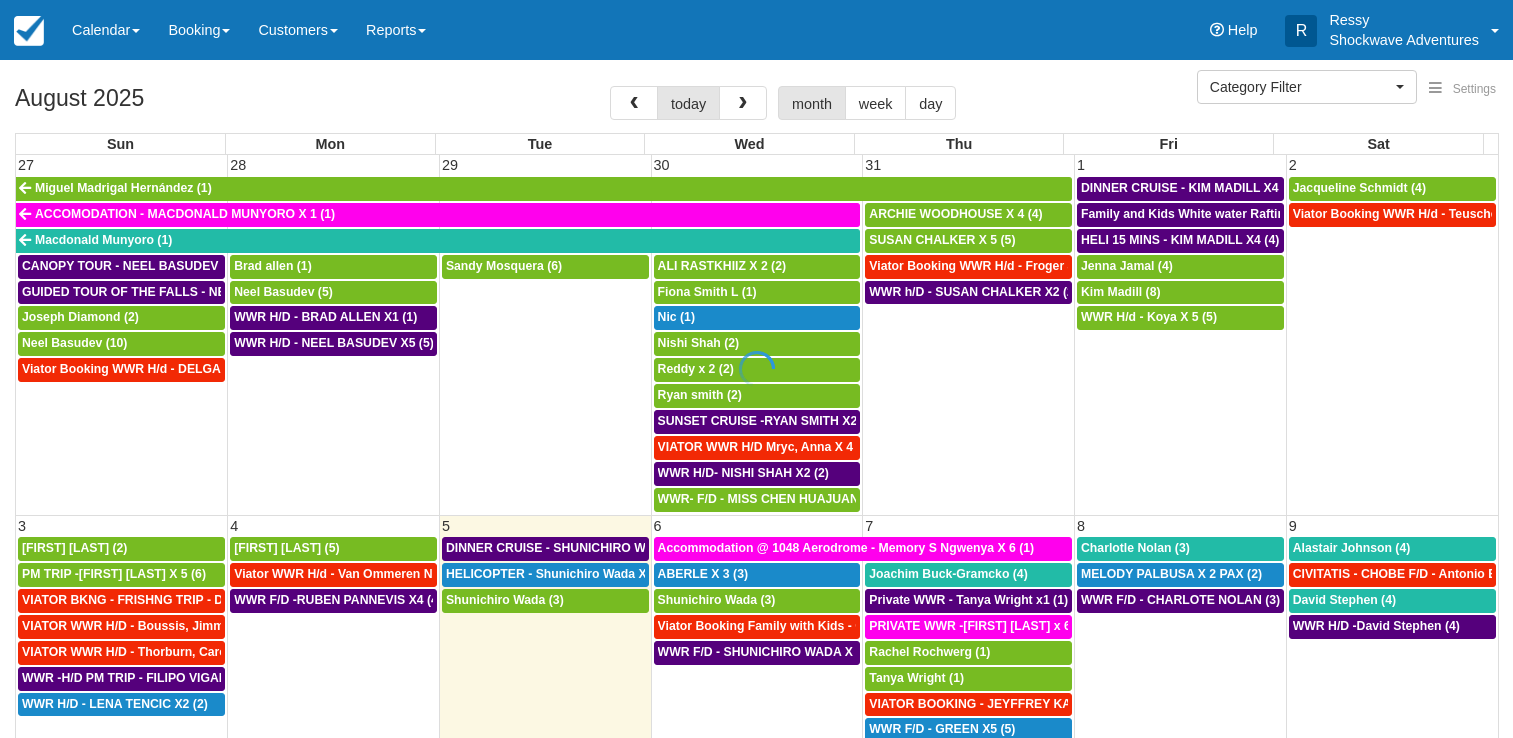 select 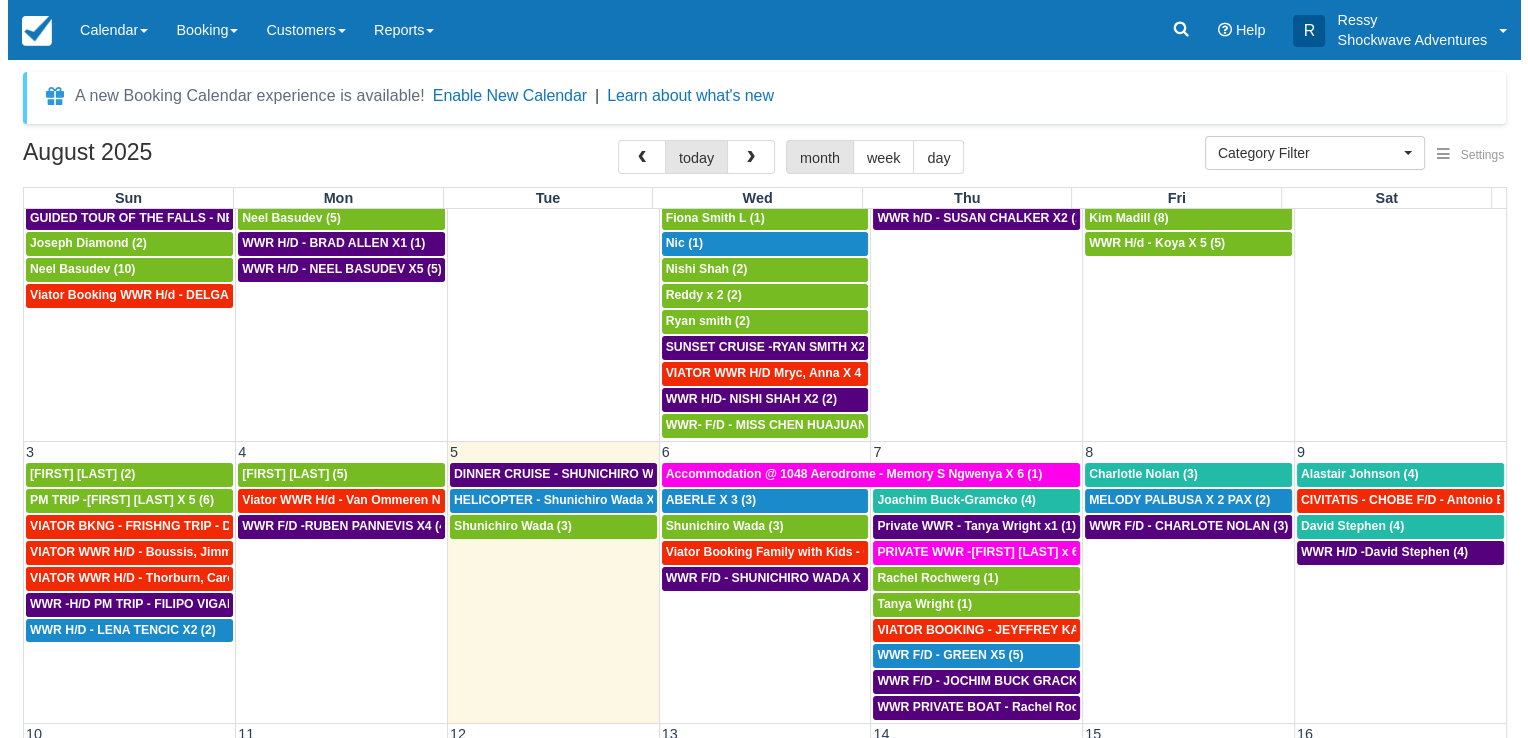 scroll, scrollTop: 200, scrollLeft: 0, axis: vertical 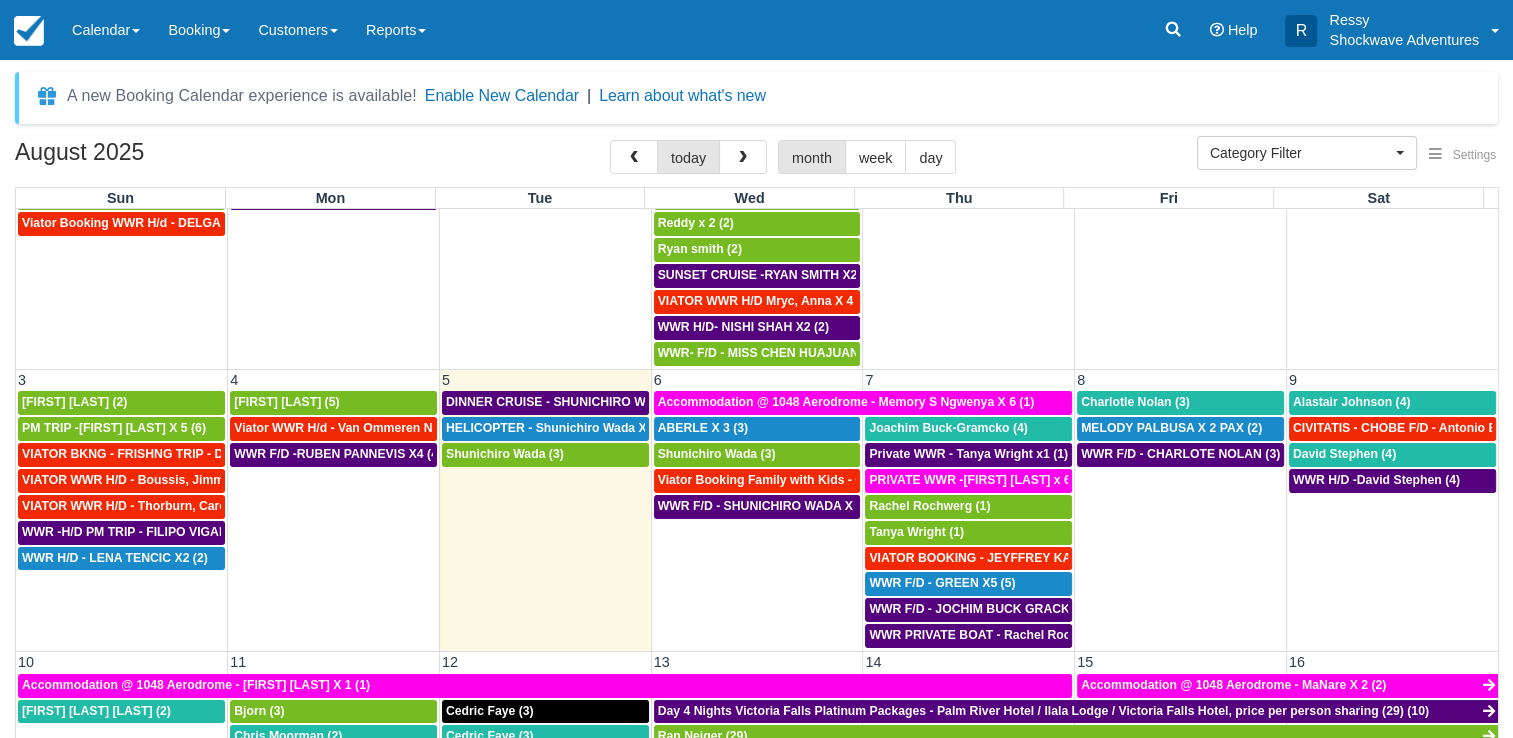 click on "7" at bounding box center (969, 379) 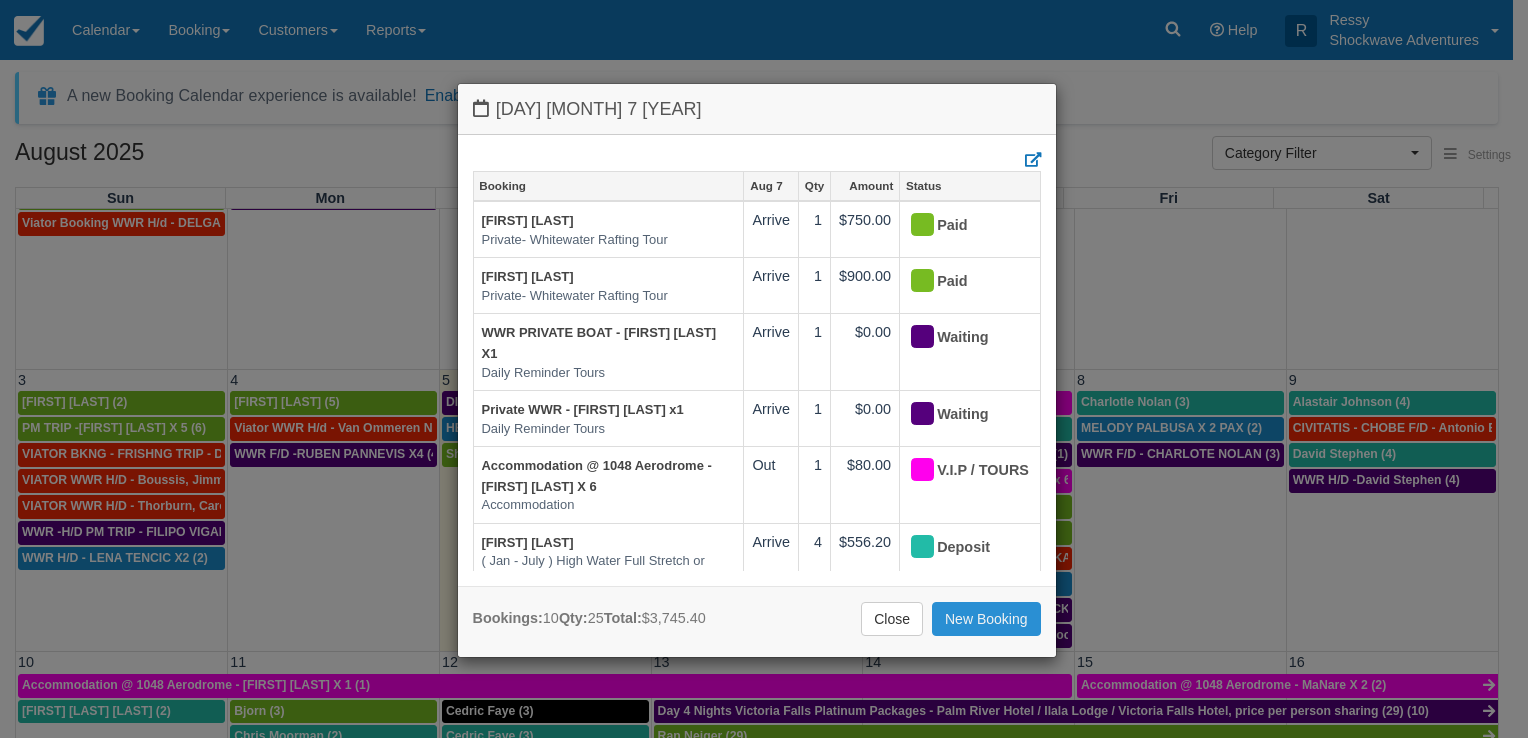 click on "New Booking" at bounding box center [986, 619] 